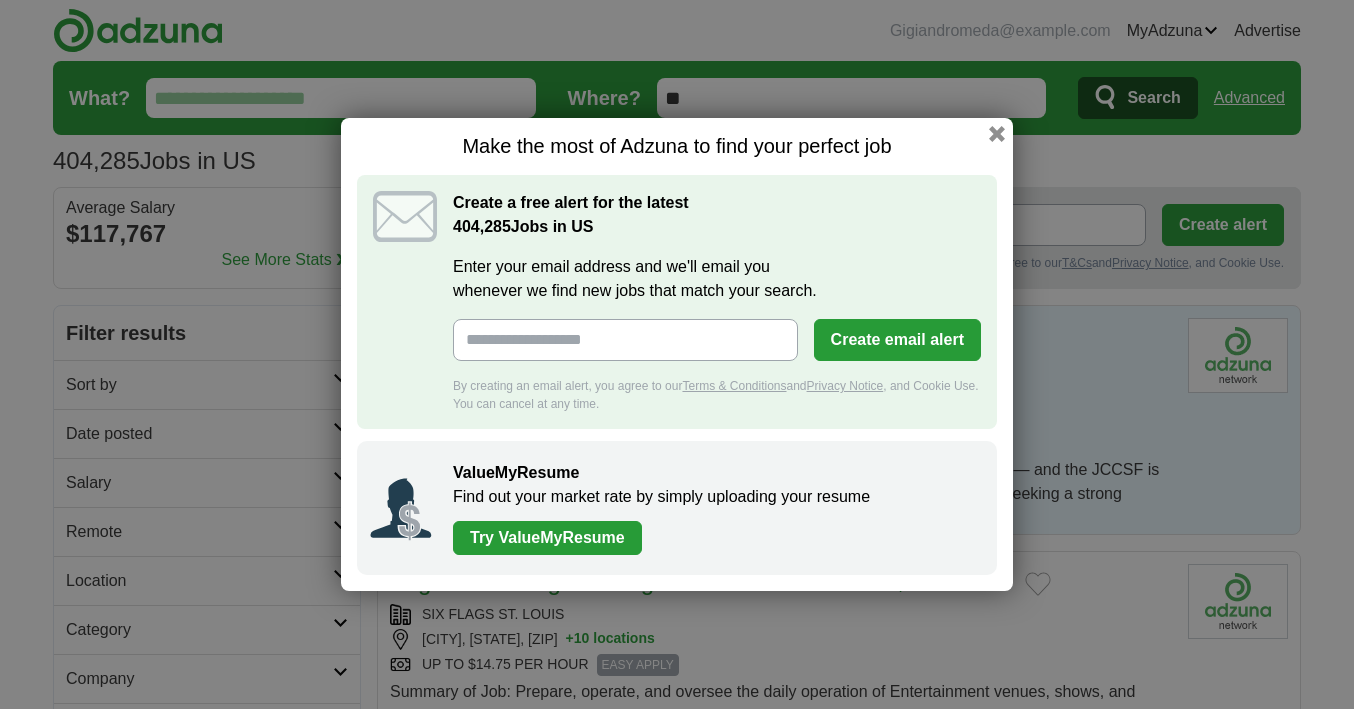 scroll, scrollTop: 0, scrollLeft: 0, axis: both 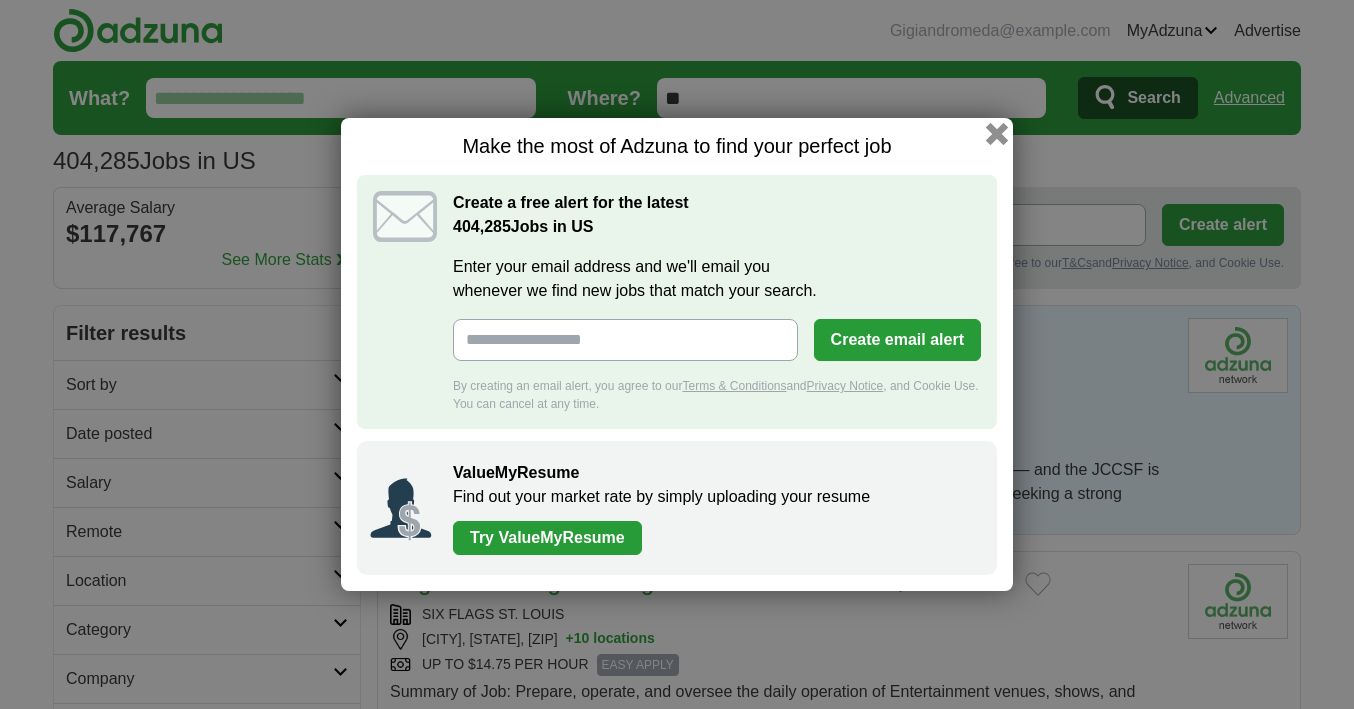 click at bounding box center [997, 134] 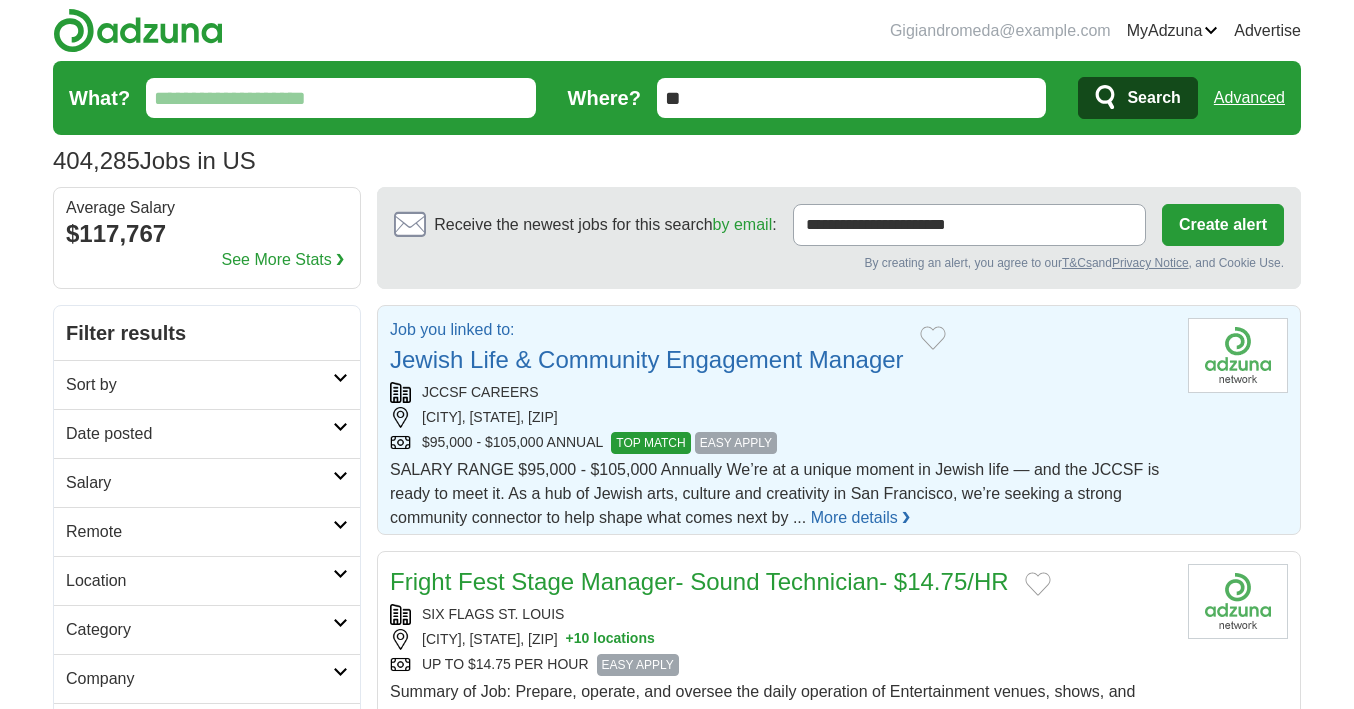 click on "Jewish Life & Community Engagement Manager" at bounding box center [647, 359] 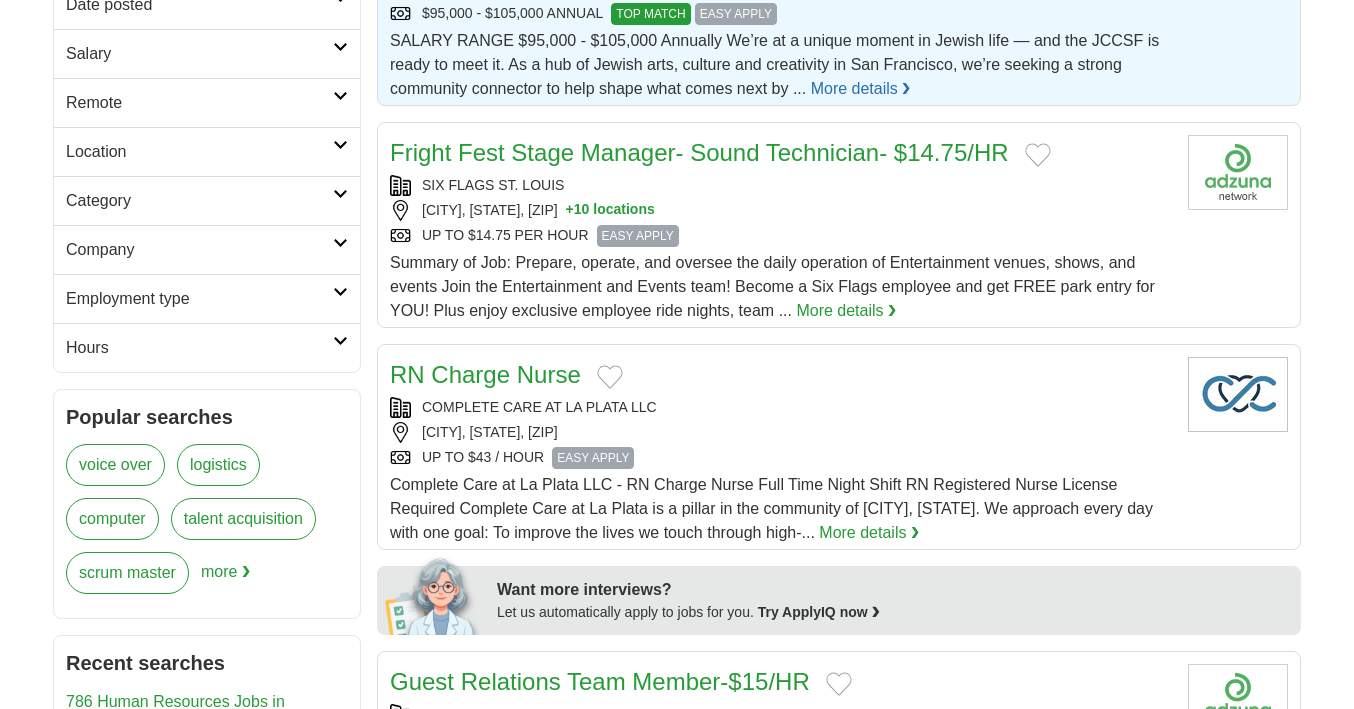 scroll, scrollTop: 0, scrollLeft: 0, axis: both 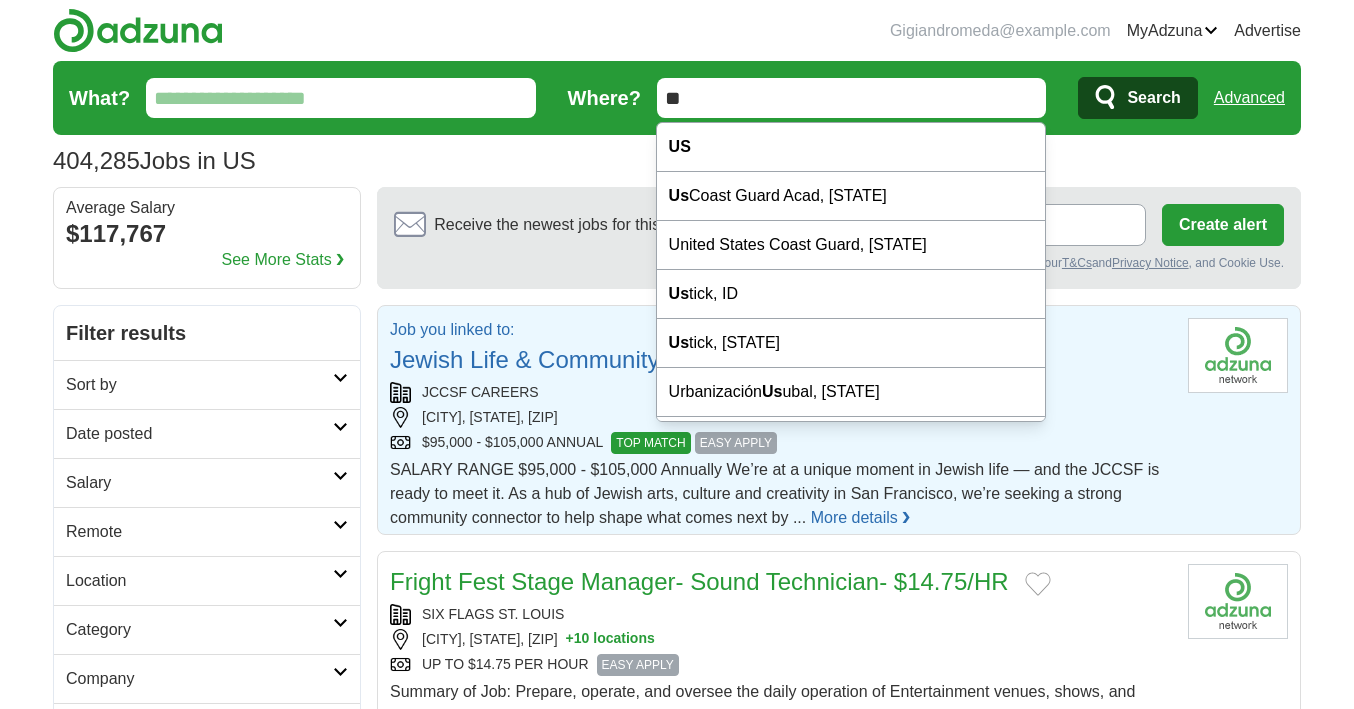 drag, startPoint x: 875, startPoint y: 93, endPoint x: 649, endPoint y: 86, distance: 226.10838 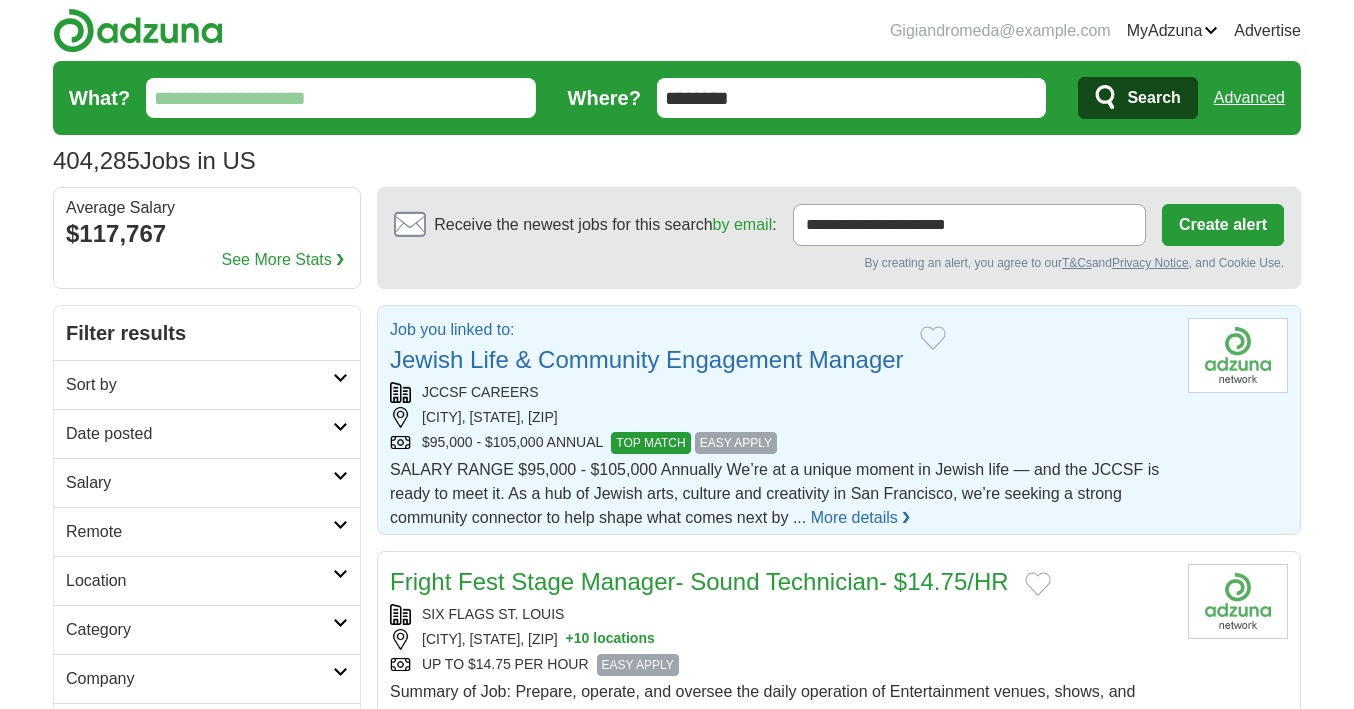 click on "********" at bounding box center [852, 98] 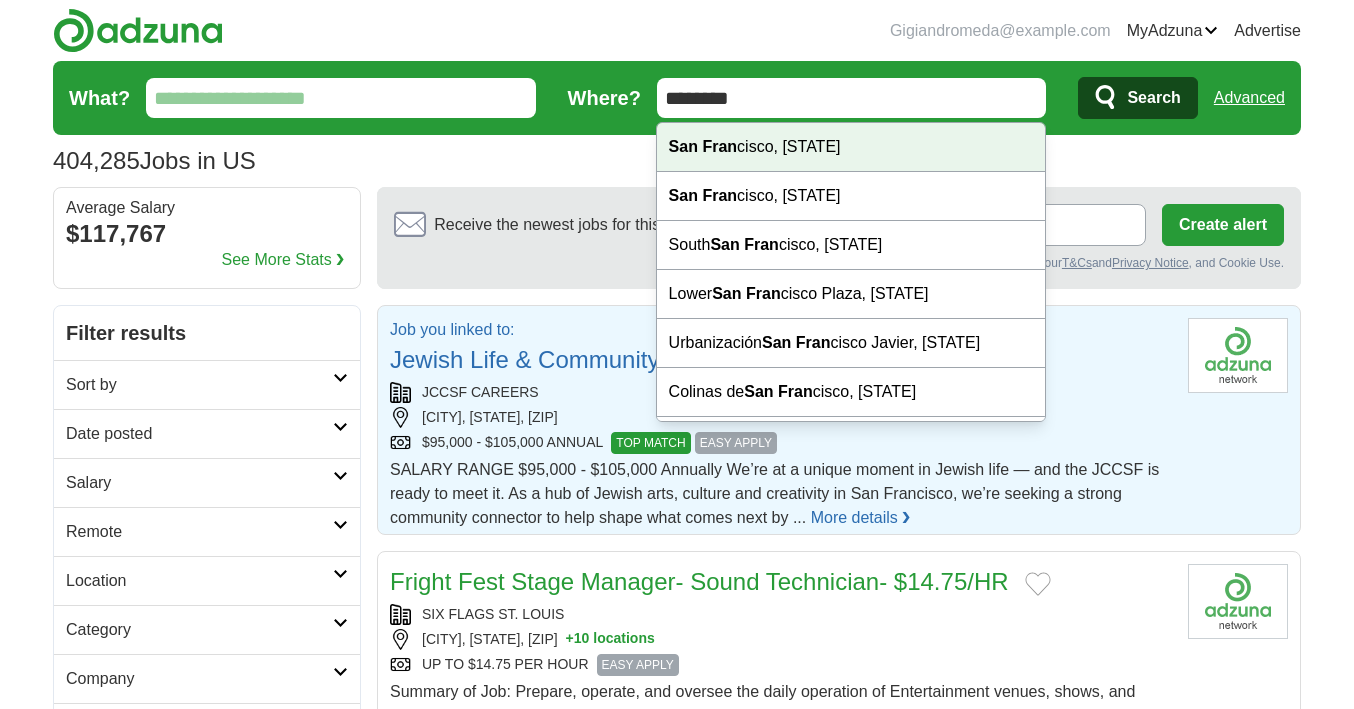 click on "San Fran cisco, CA" at bounding box center [851, 147] 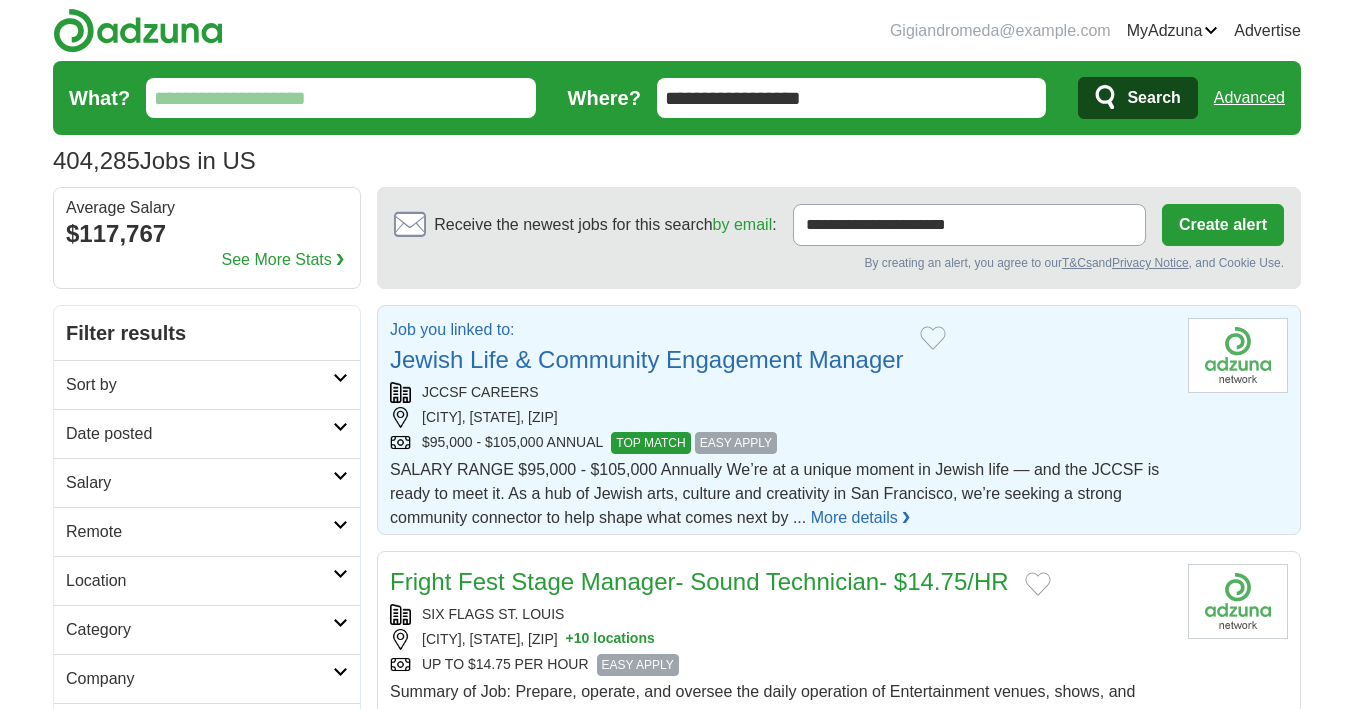 click on "Search" at bounding box center (1153, 98) 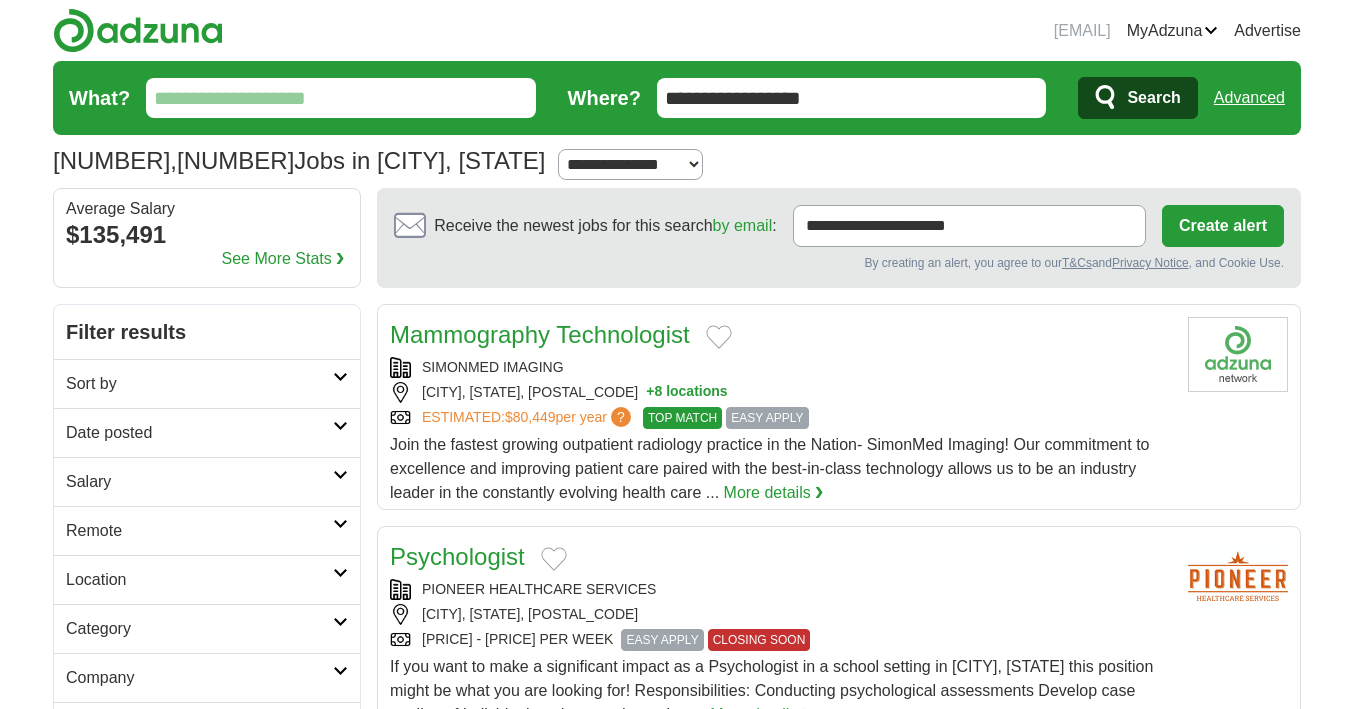 scroll, scrollTop: 0, scrollLeft: 0, axis: both 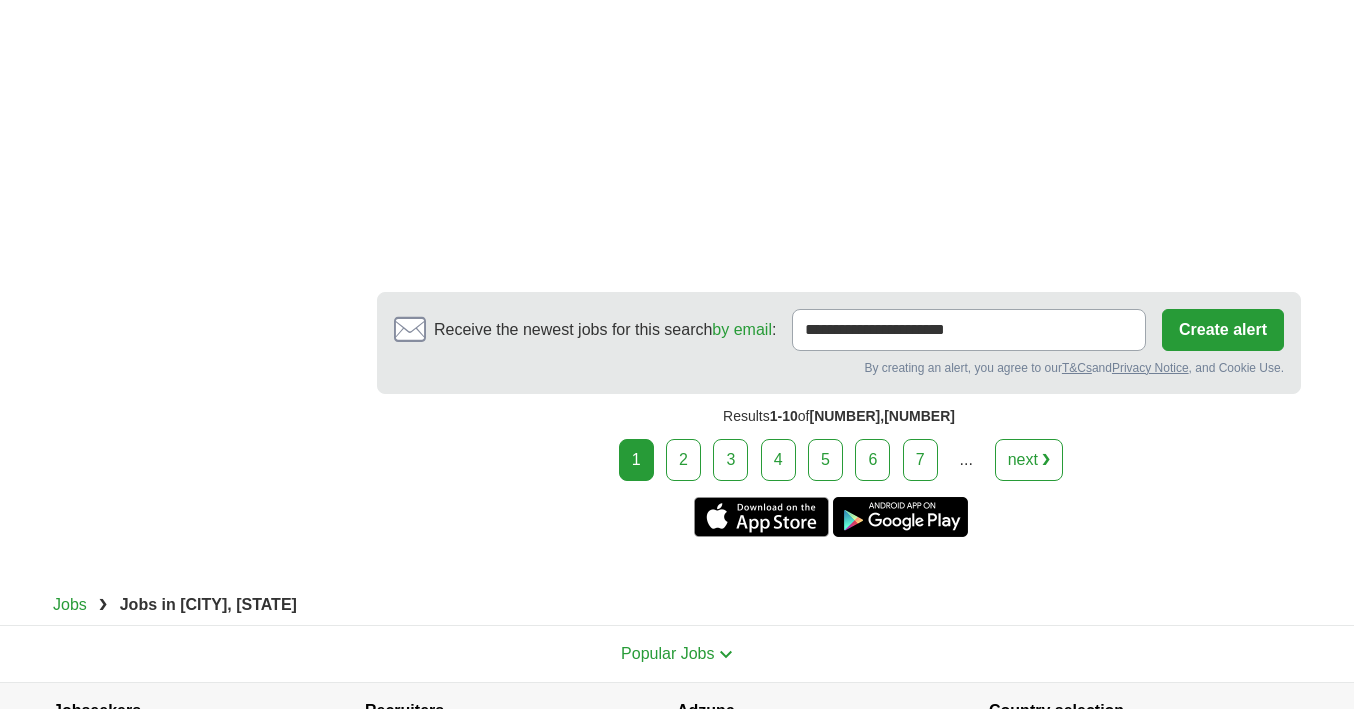 click on "2" at bounding box center [683, 460] 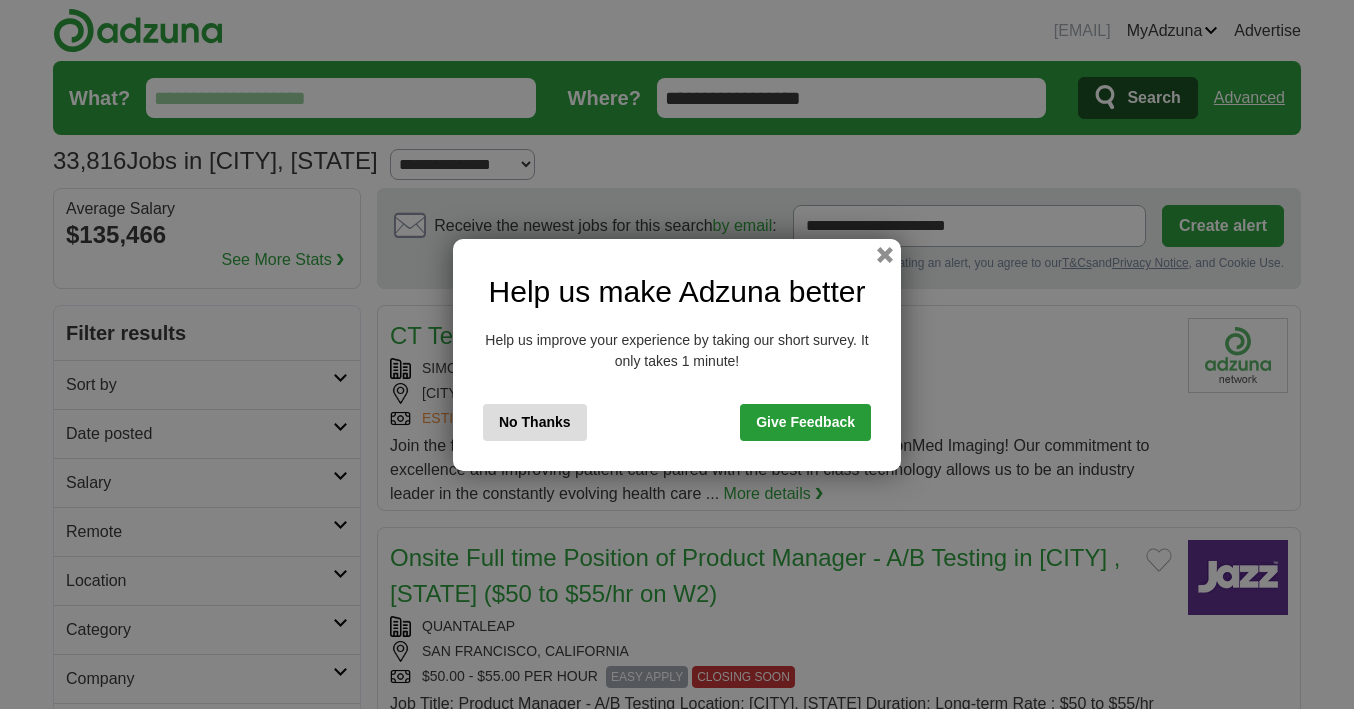 scroll, scrollTop: 0, scrollLeft: 0, axis: both 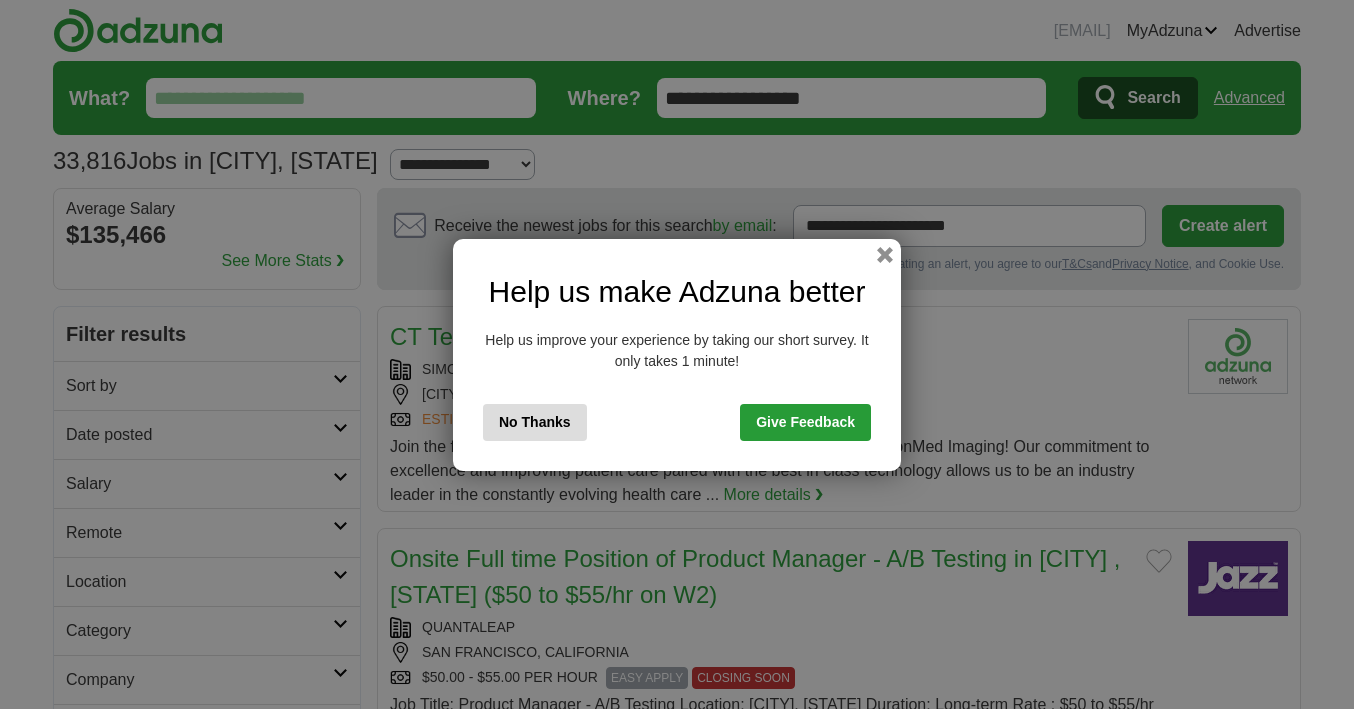 click on "Help us make Adzuna better
Help us improve your experience by taking our short survey. It only takes 1 minute!
No Thanks
Give Feedback" at bounding box center (677, 355) 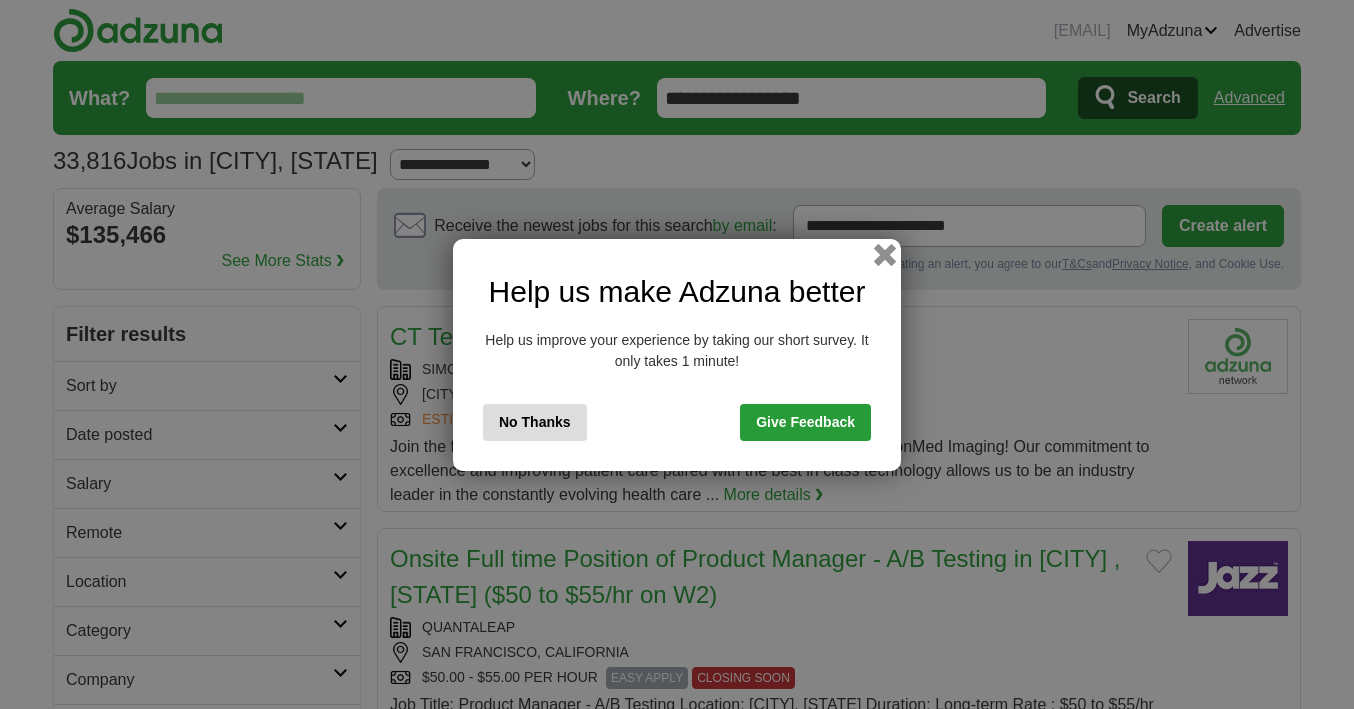 click at bounding box center [885, 254] 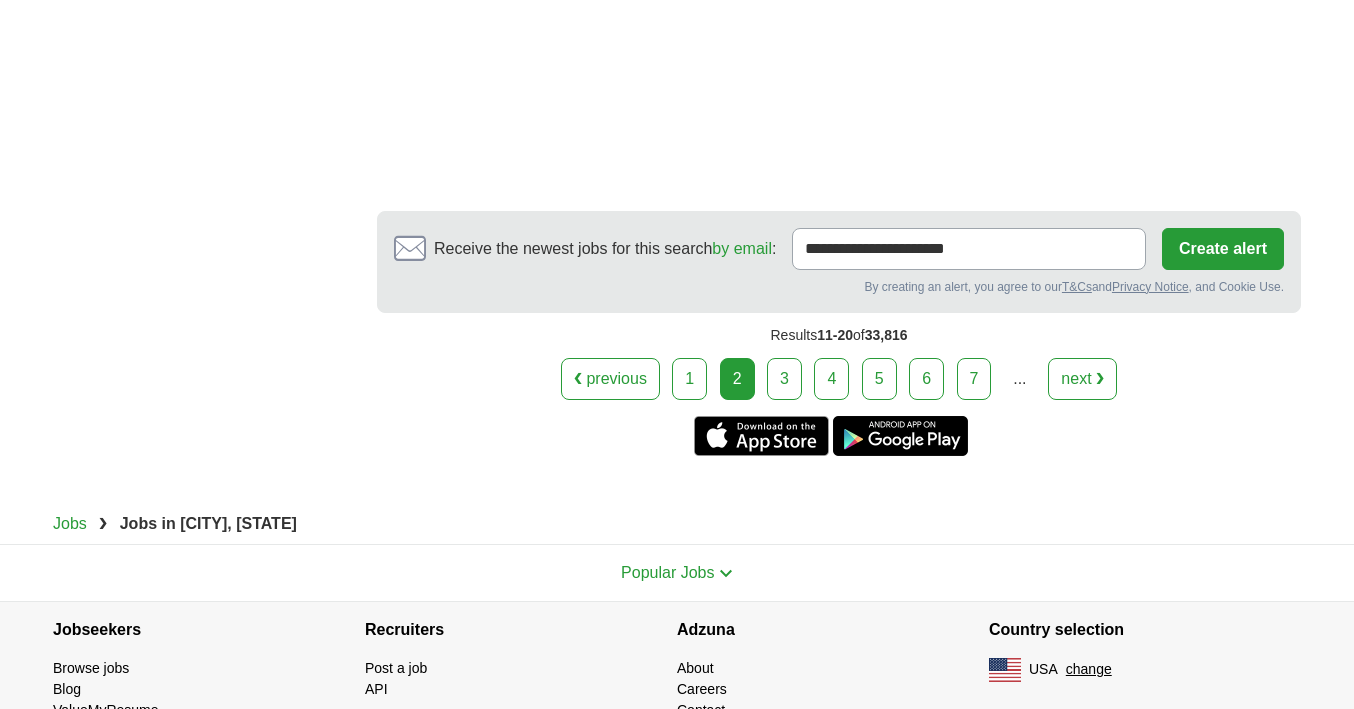 scroll, scrollTop: 3950, scrollLeft: 0, axis: vertical 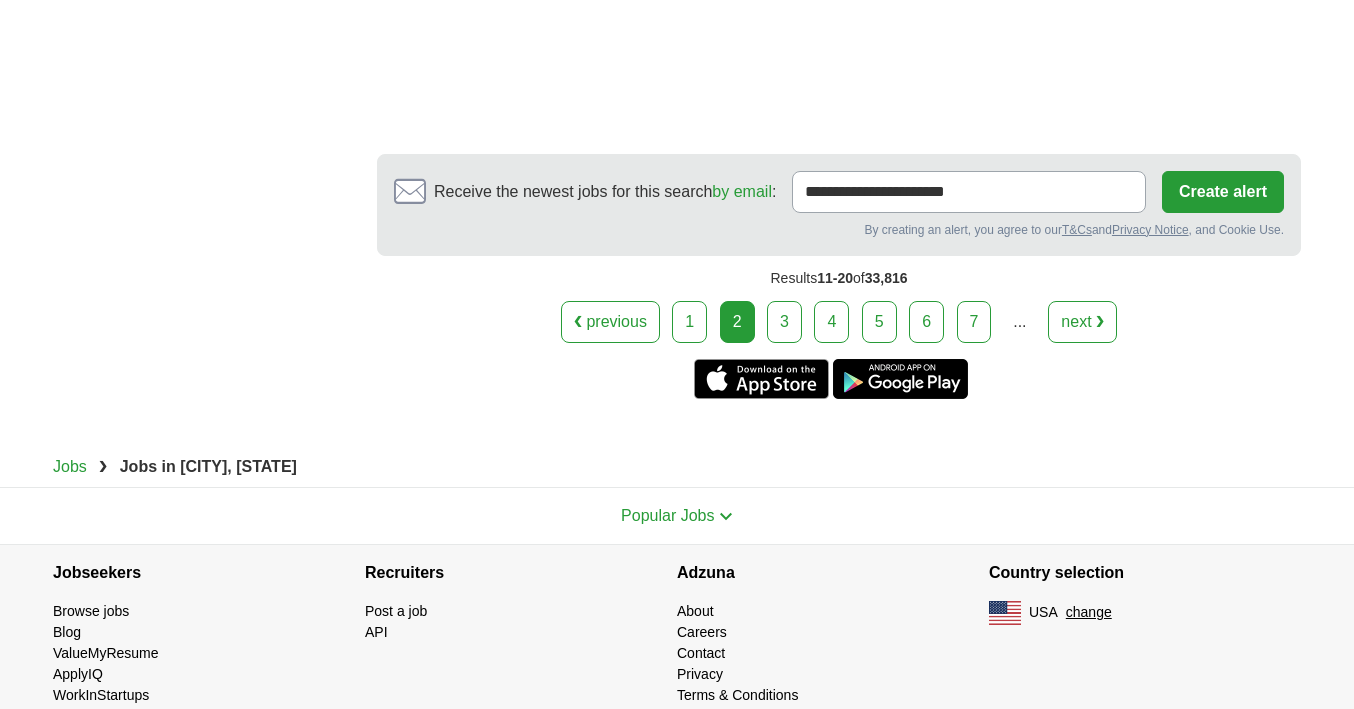 click on "3" at bounding box center [784, 322] 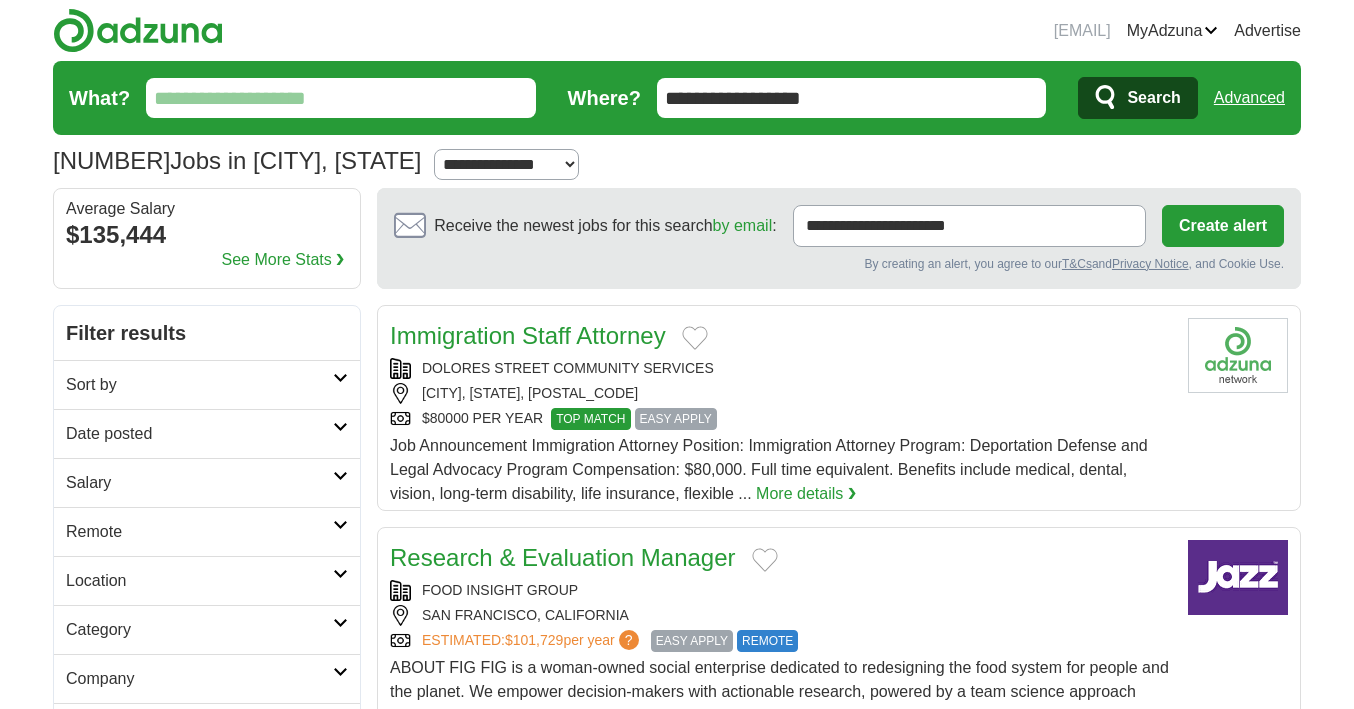 scroll, scrollTop: 0, scrollLeft: 0, axis: both 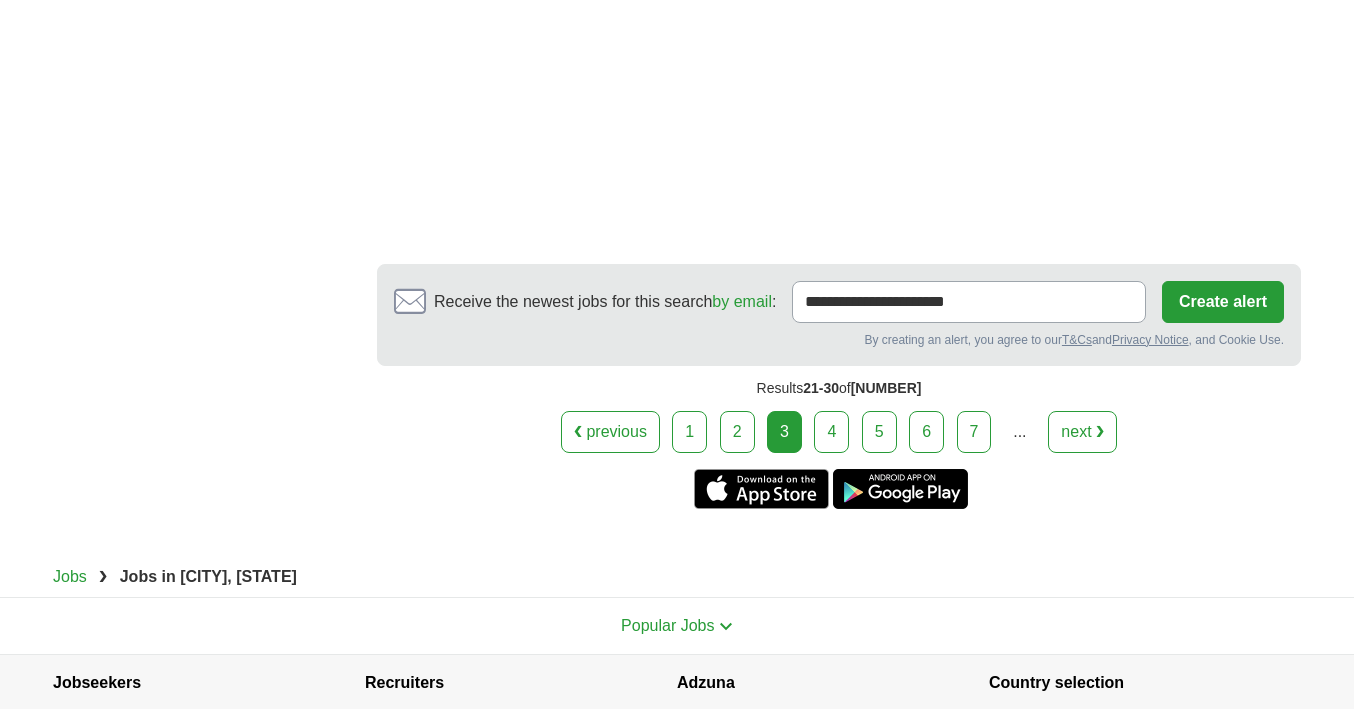 click on "4" at bounding box center (831, 432) 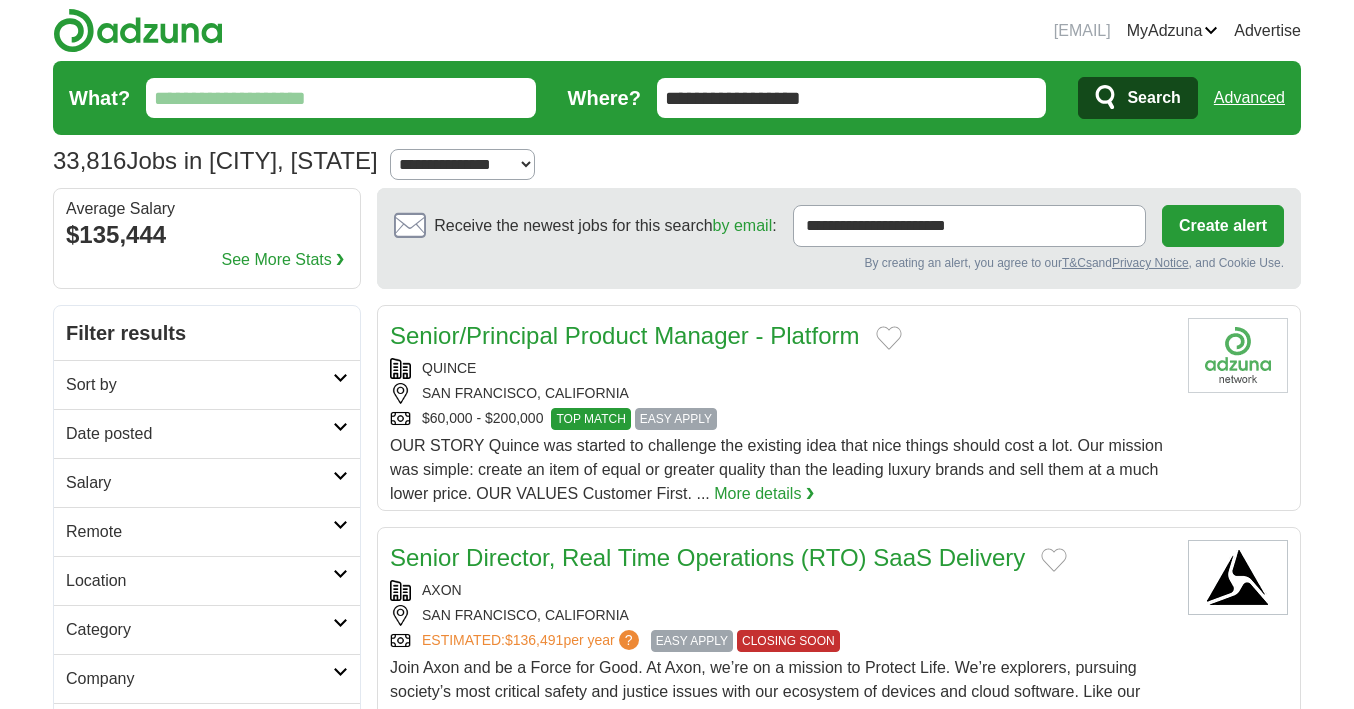 scroll, scrollTop: 0, scrollLeft: 0, axis: both 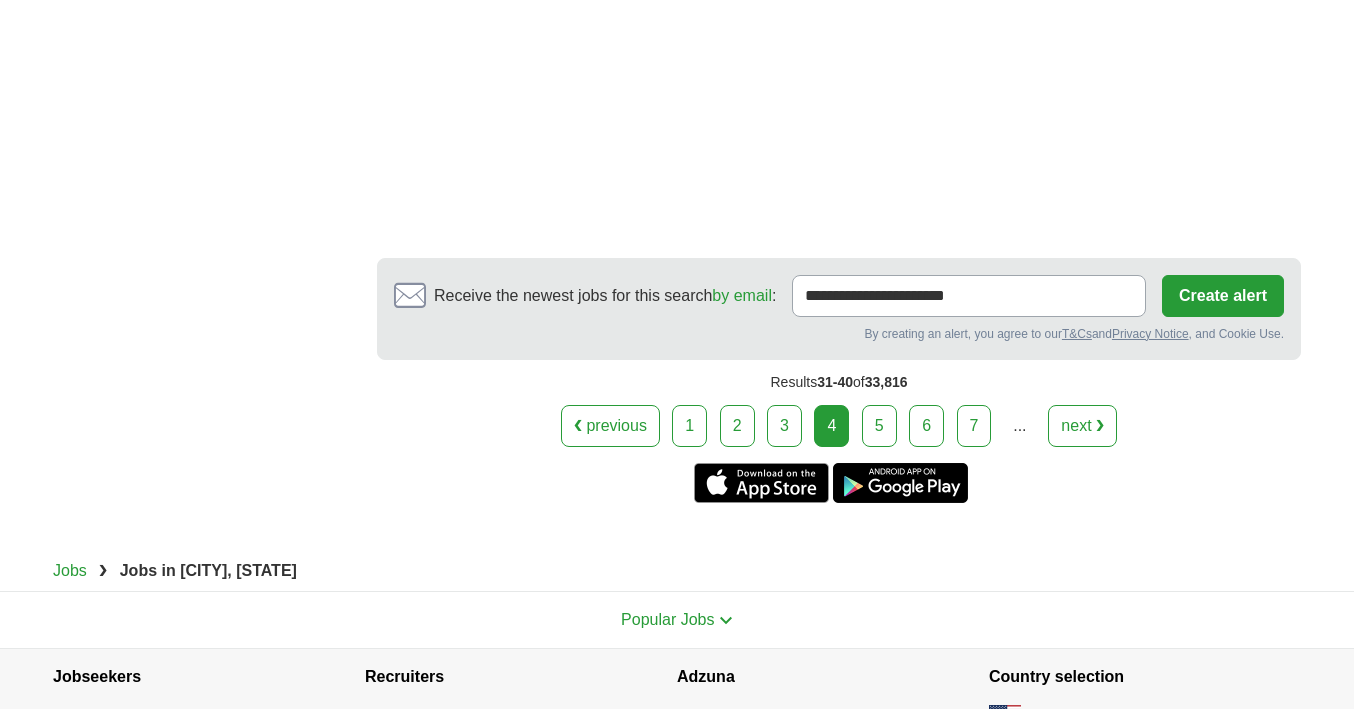 click on "5" at bounding box center [879, 426] 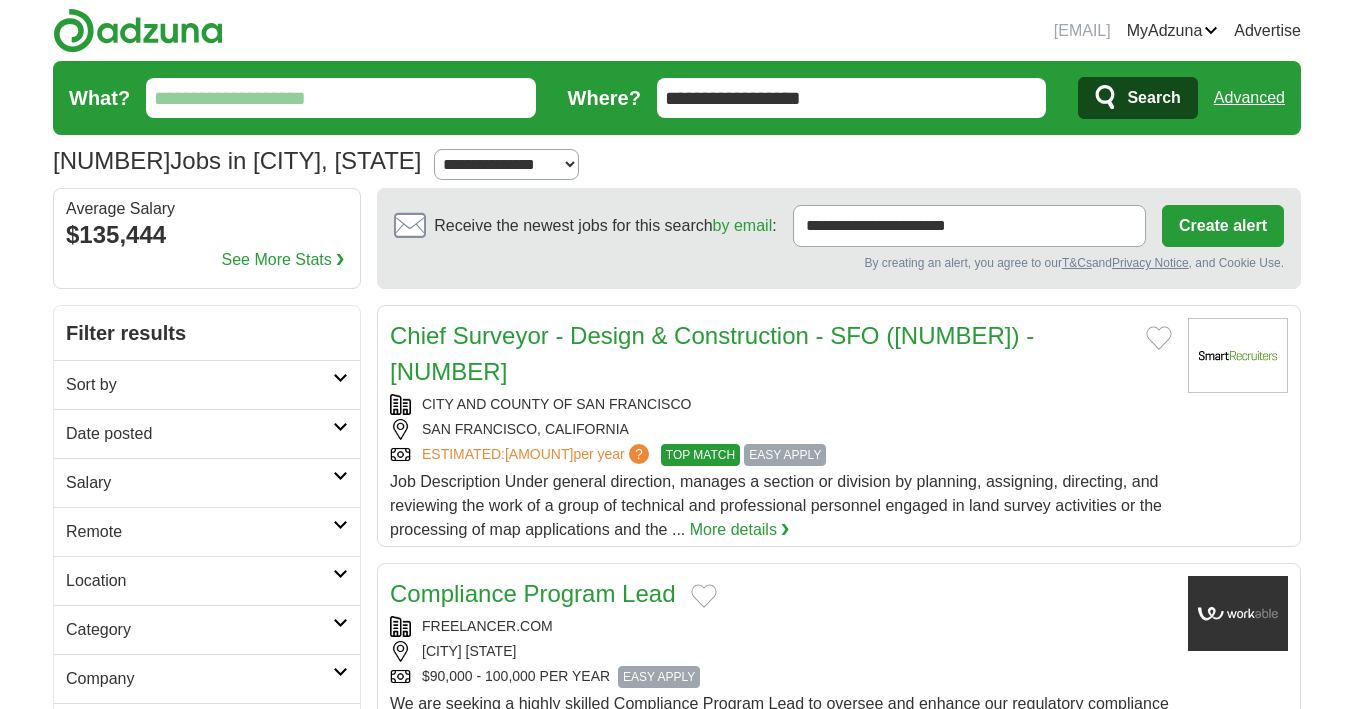 scroll, scrollTop: 0, scrollLeft: 0, axis: both 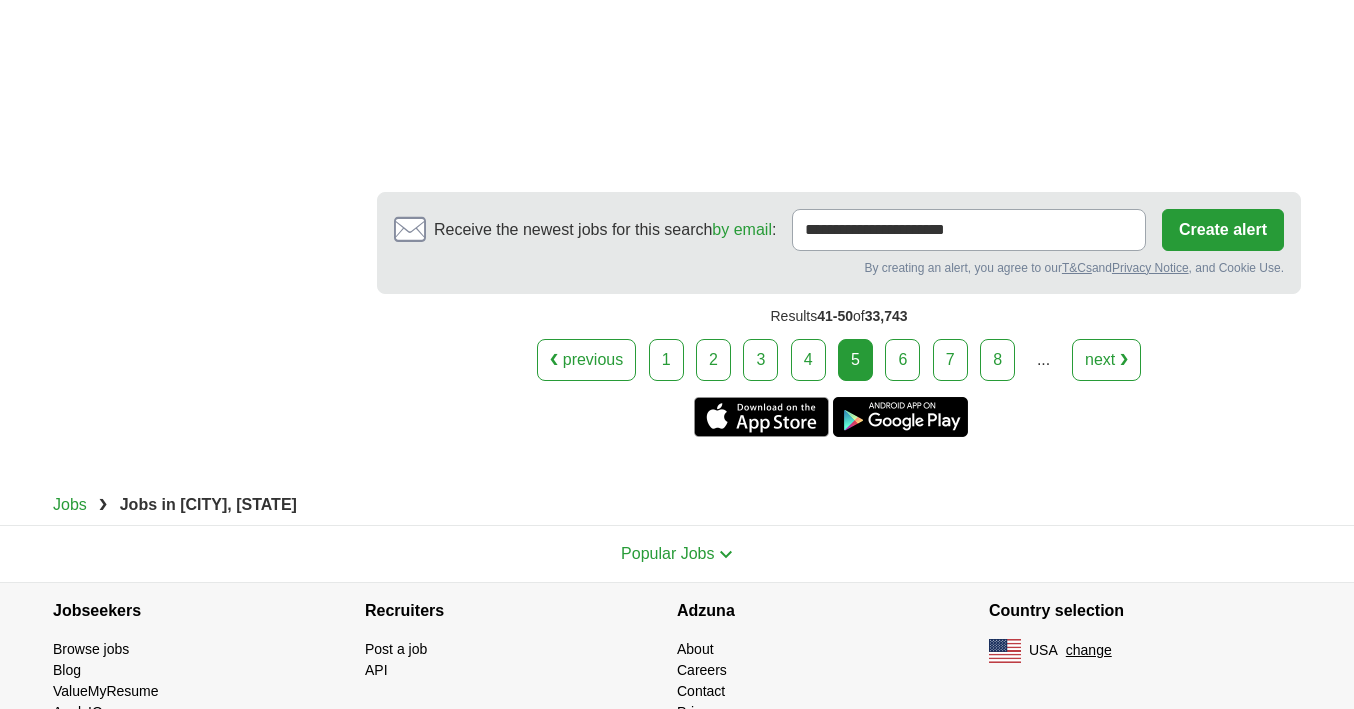 click on "6" at bounding box center (902, 360) 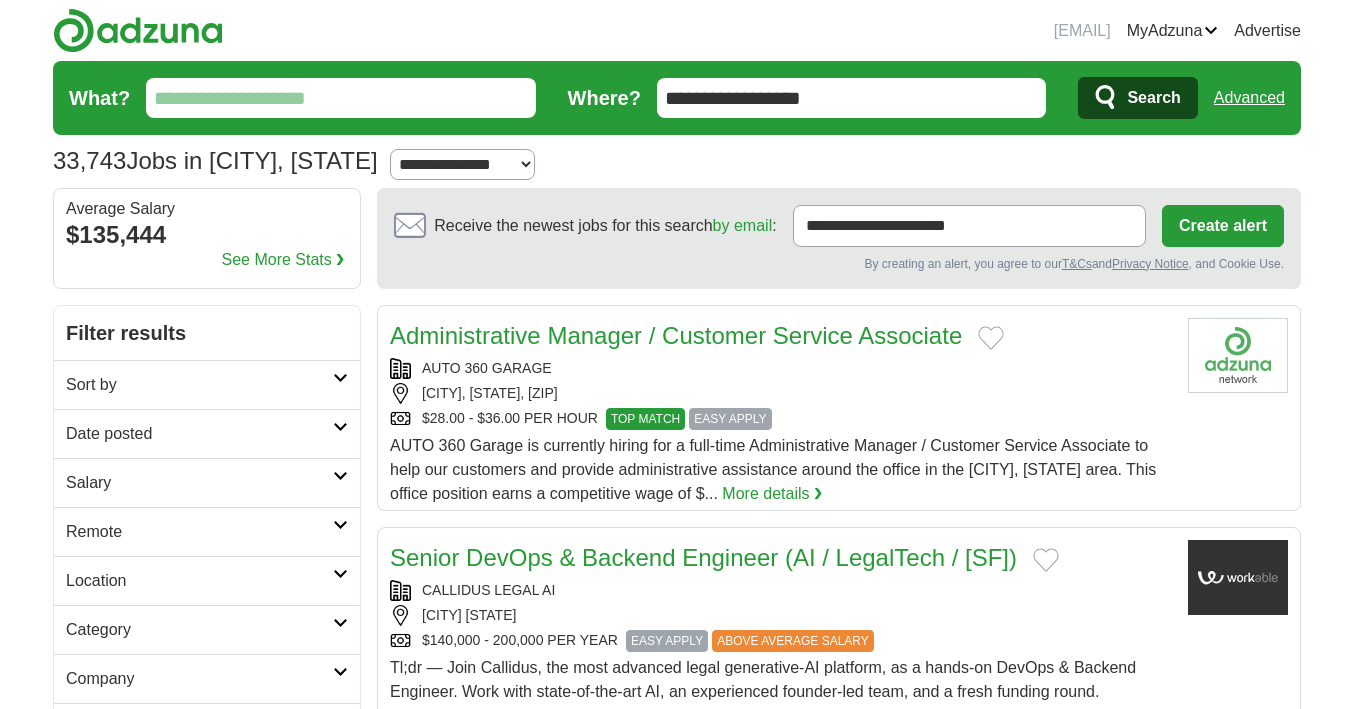 scroll, scrollTop: 0, scrollLeft: 0, axis: both 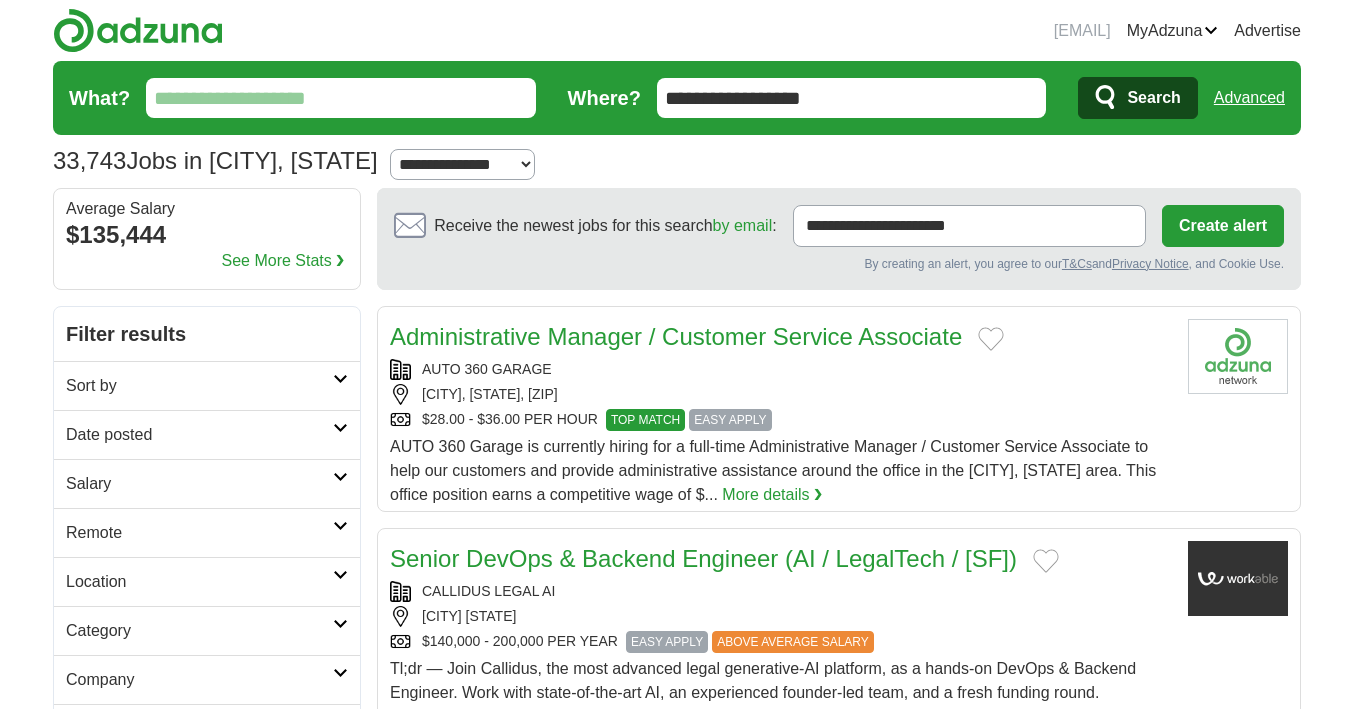 click on "What?" at bounding box center (341, 98) 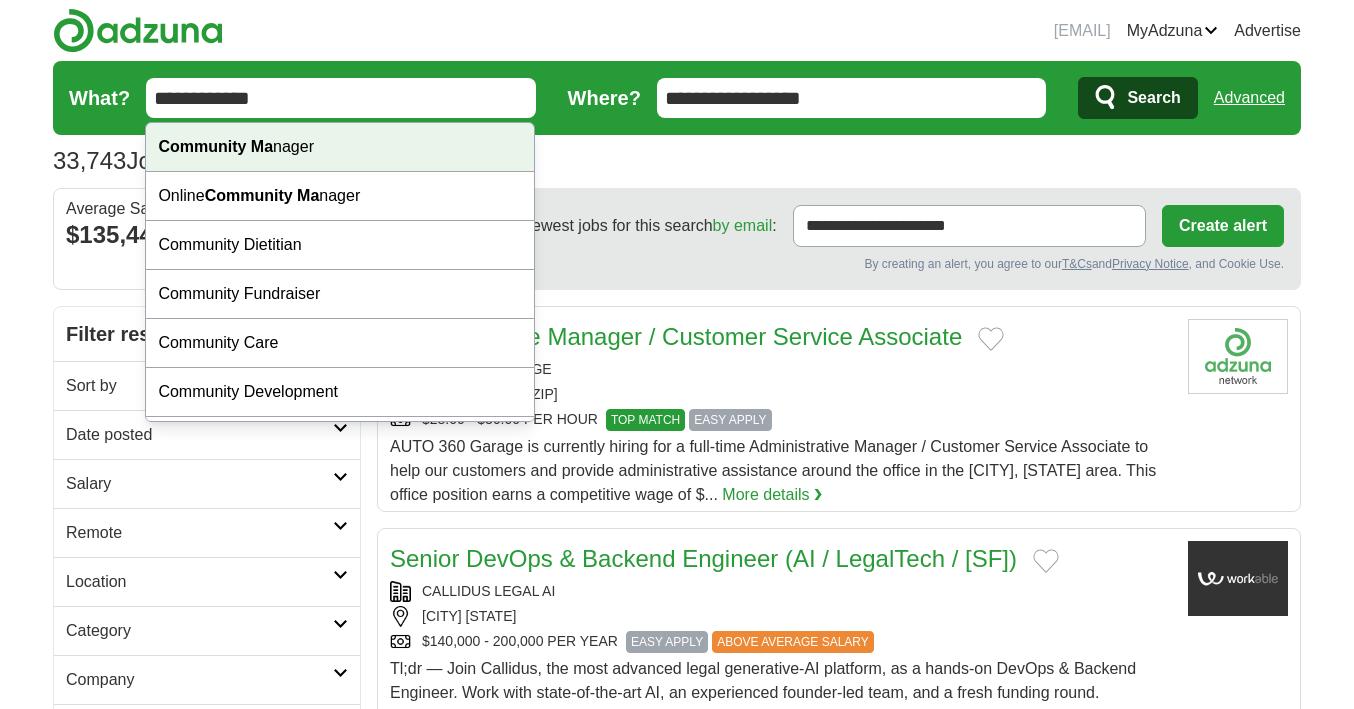 click on "Community Ma nager" at bounding box center (340, 147) 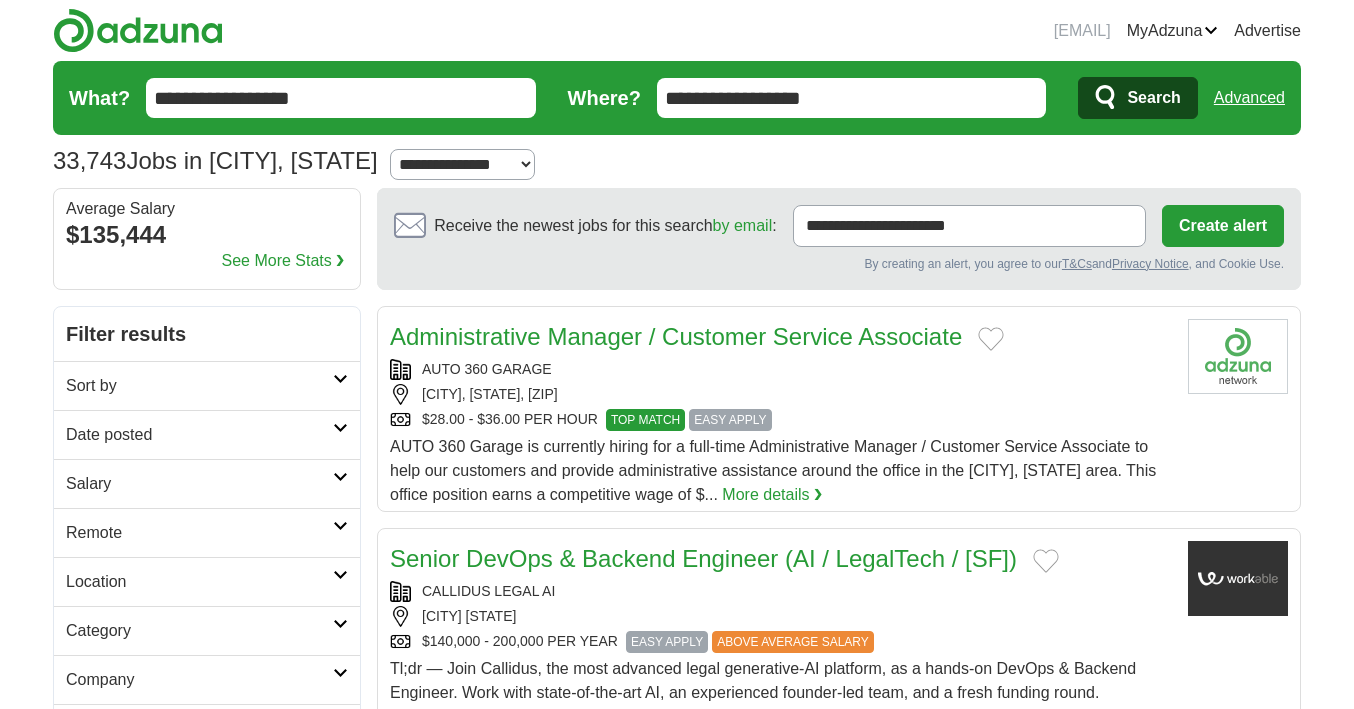 click on "Search" at bounding box center [1137, 98] 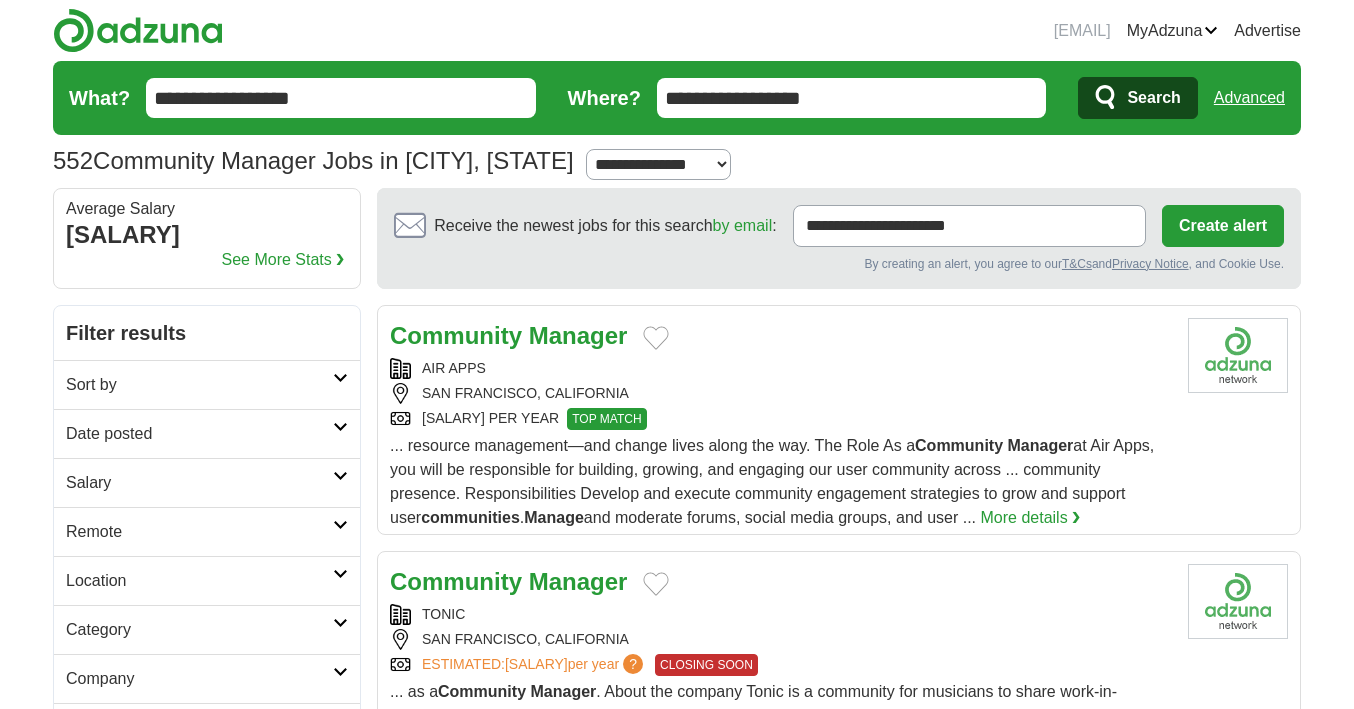 scroll, scrollTop: 0, scrollLeft: 0, axis: both 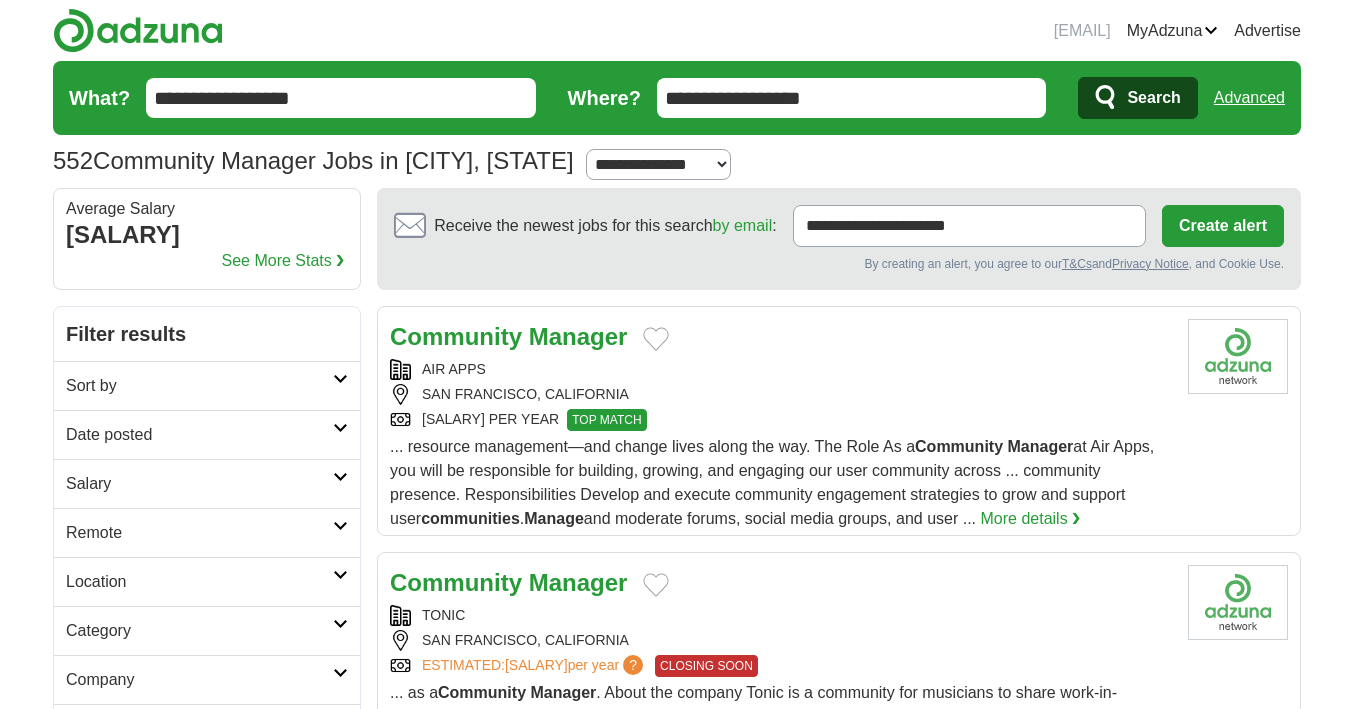 click on "SAN FRANCISCO, CALIFORNIA" at bounding box center (781, 394) 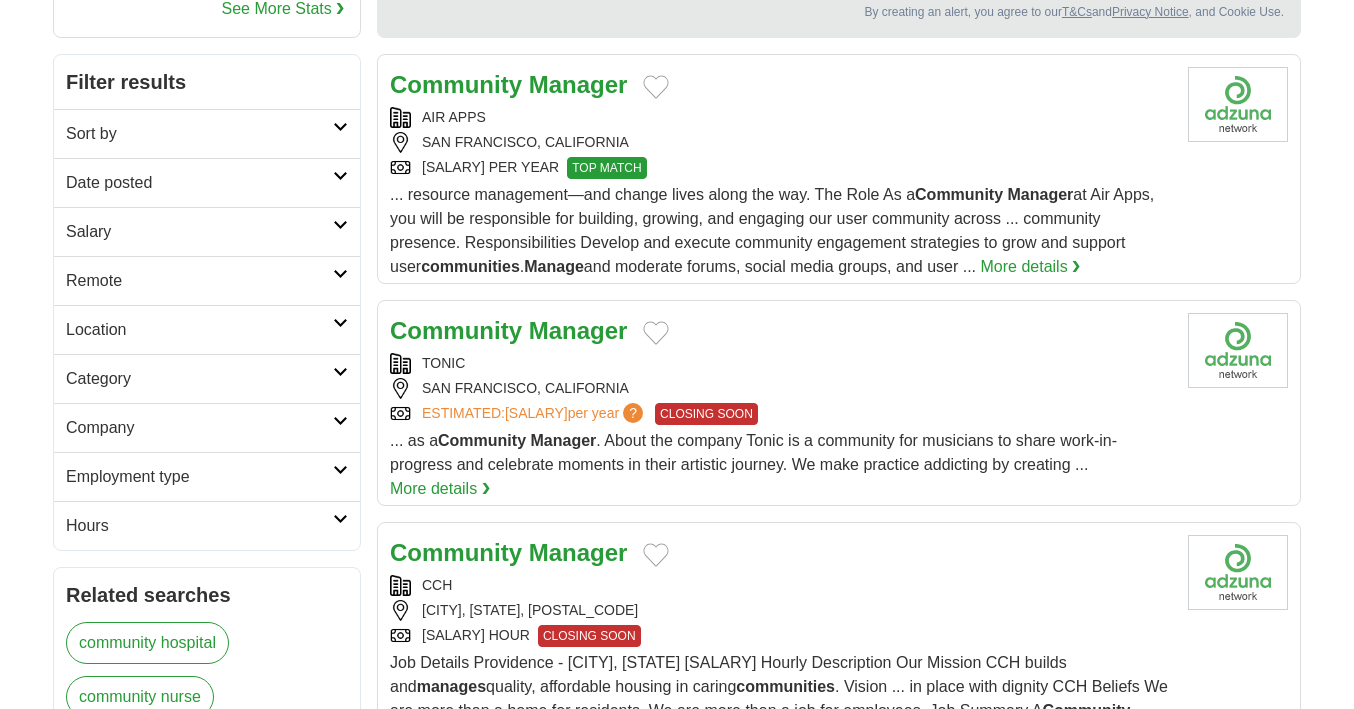 scroll, scrollTop: 358, scrollLeft: 0, axis: vertical 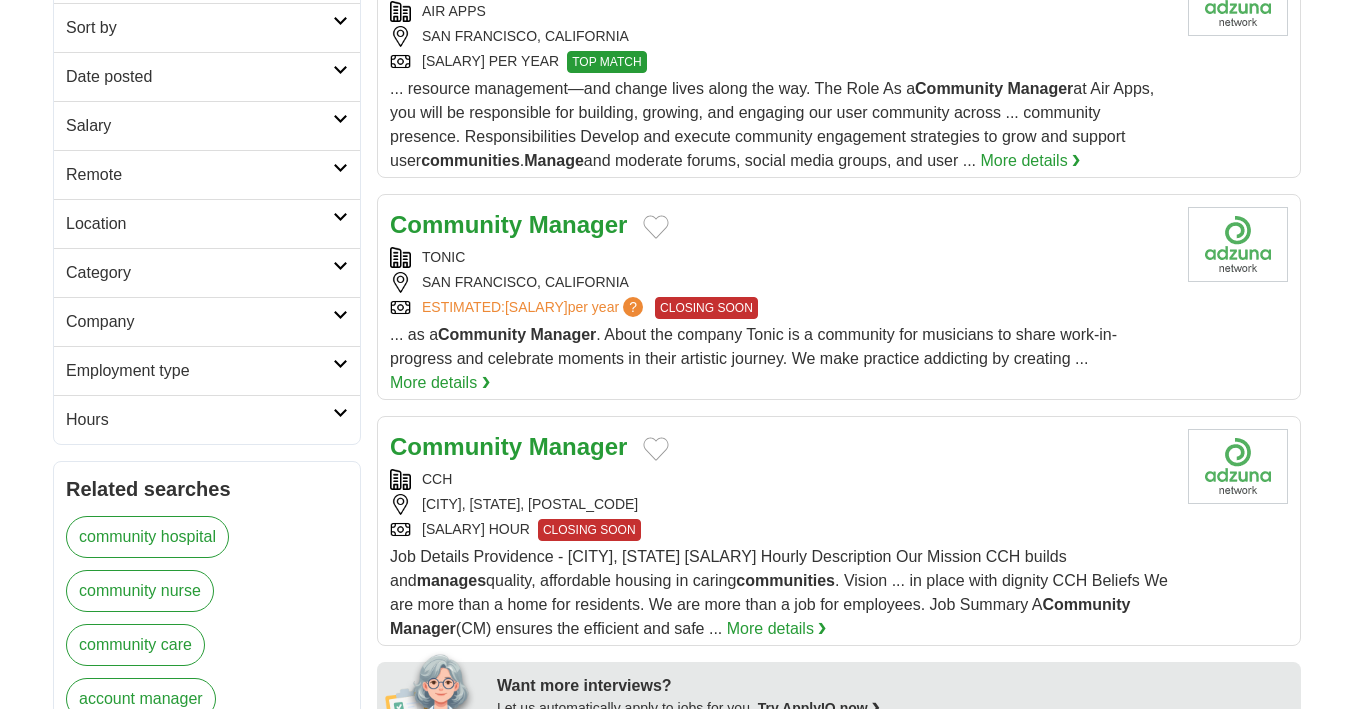 click on "Manager" at bounding box center [578, 224] 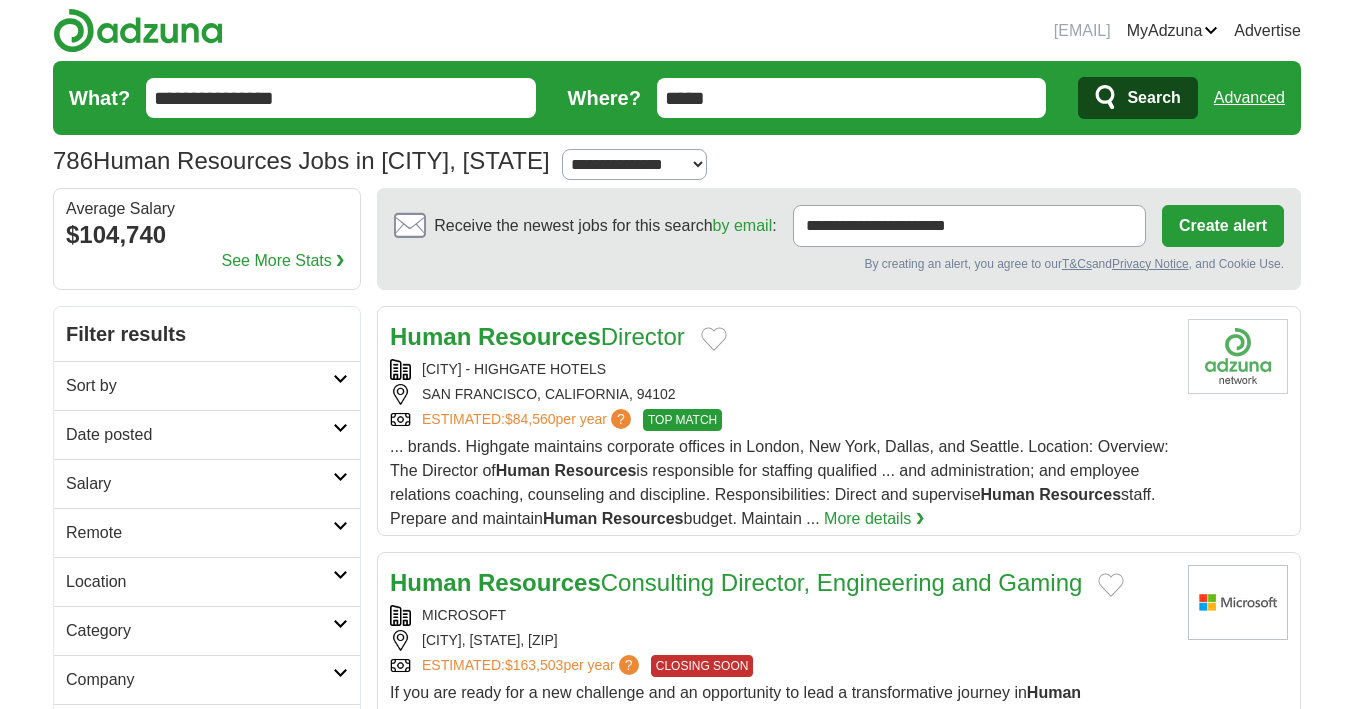 scroll, scrollTop: 574, scrollLeft: 0, axis: vertical 